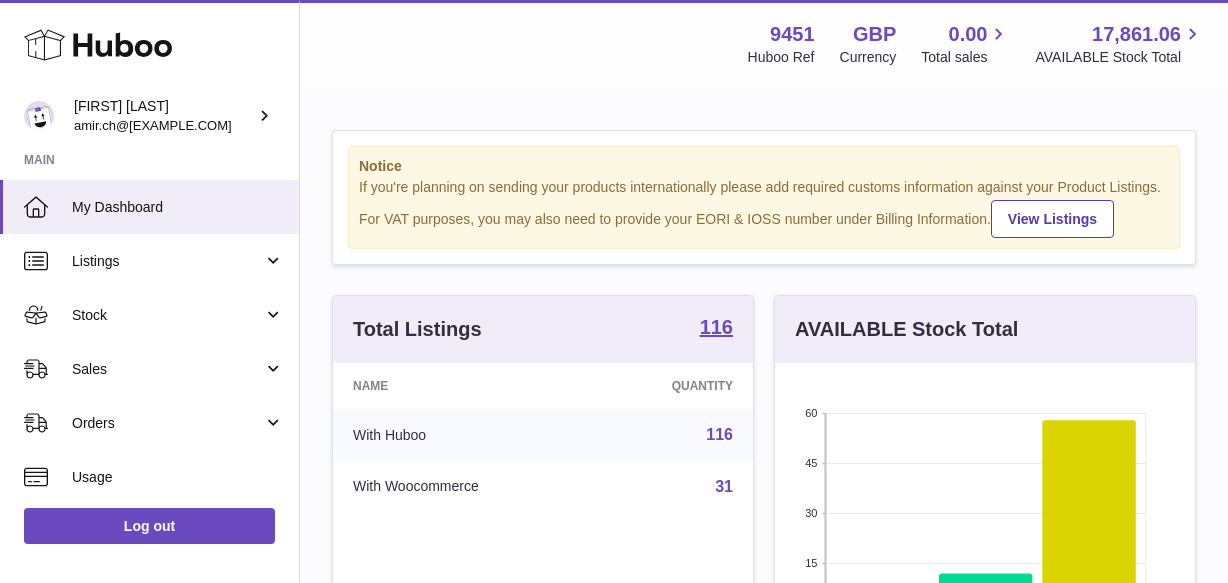 scroll, scrollTop: 0, scrollLeft: 0, axis: both 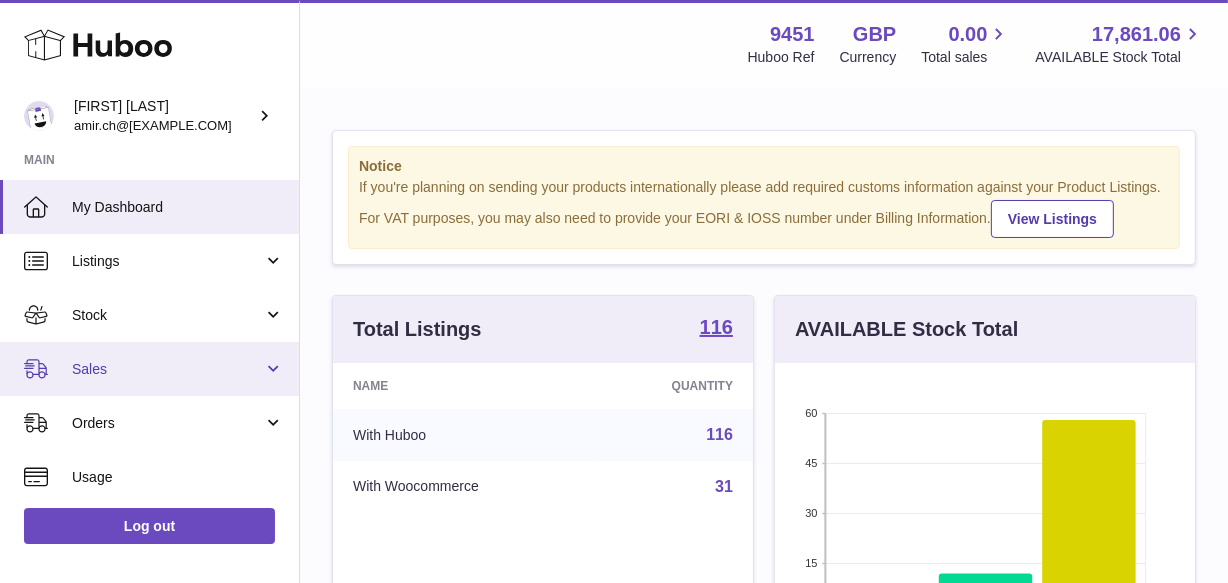 click on "Sales" at bounding box center [167, 369] 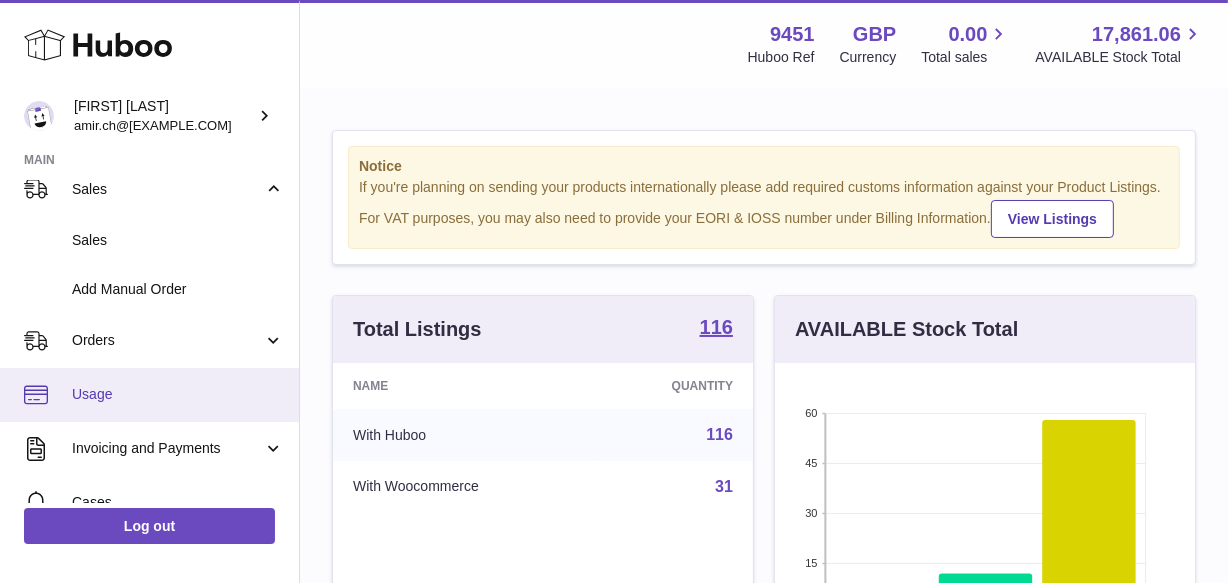 scroll, scrollTop: 181, scrollLeft: 0, axis: vertical 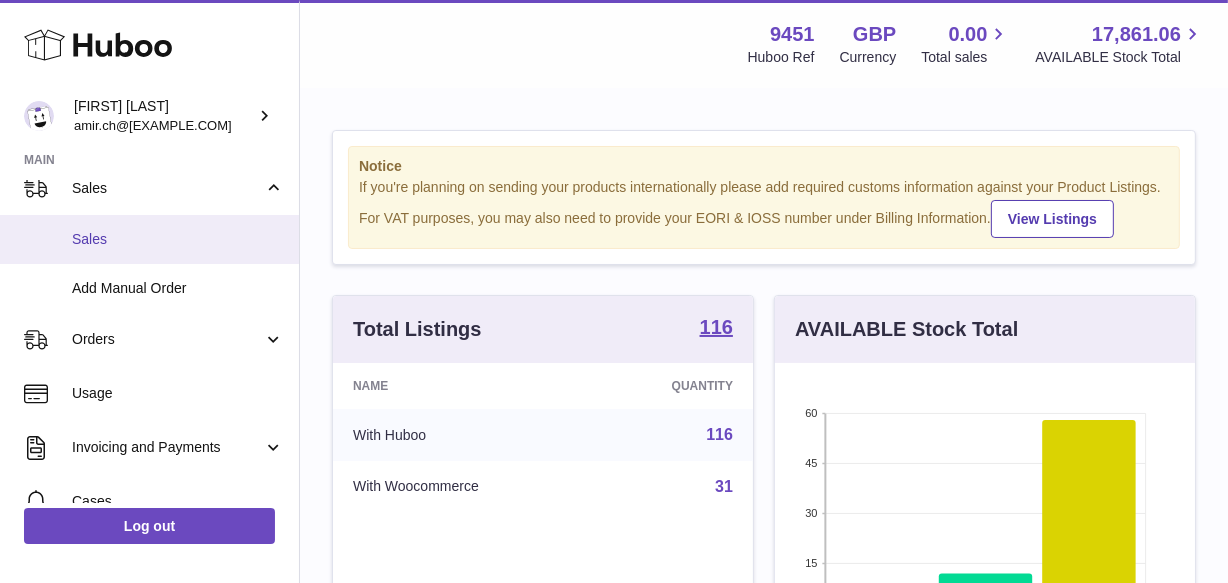 click on "Sales" at bounding box center (149, 239) 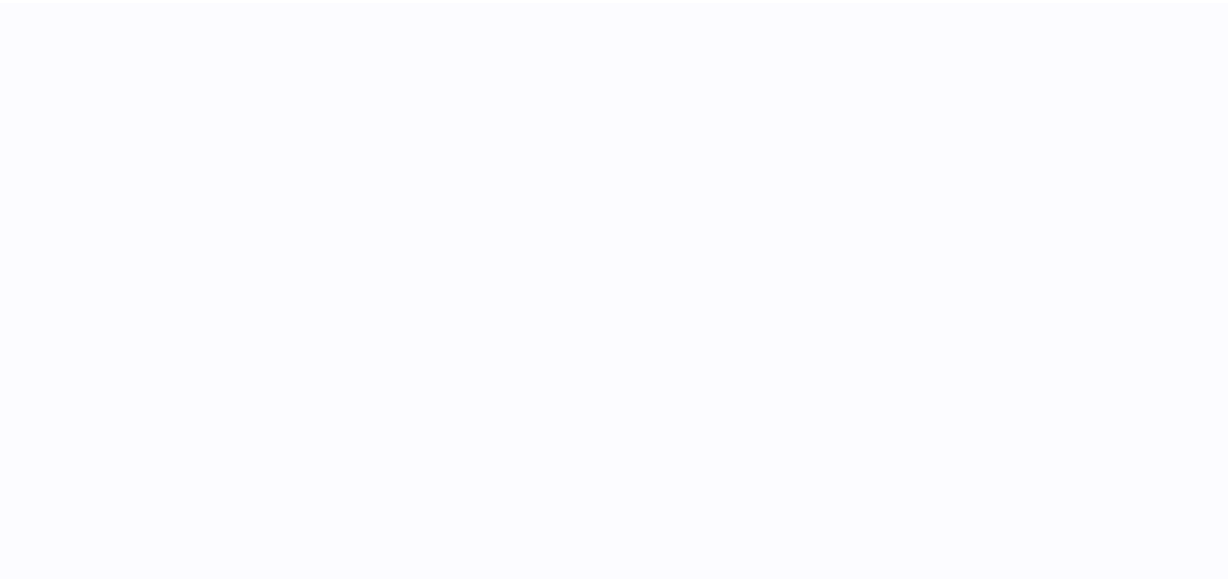 scroll, scrollTop: 0, scrollLeft: 0, axis: both 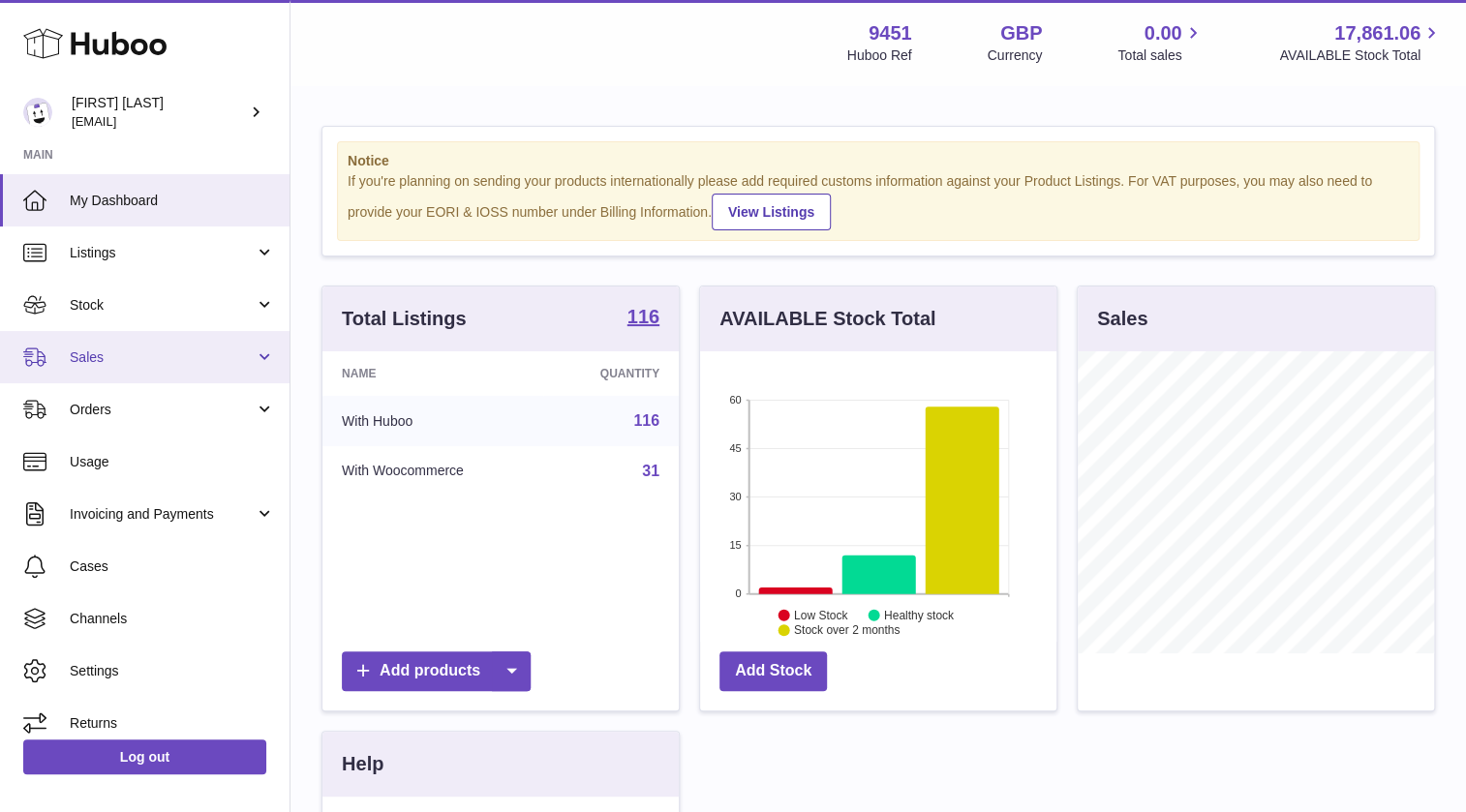 click on "Sales" at bounding box center (162, 357) 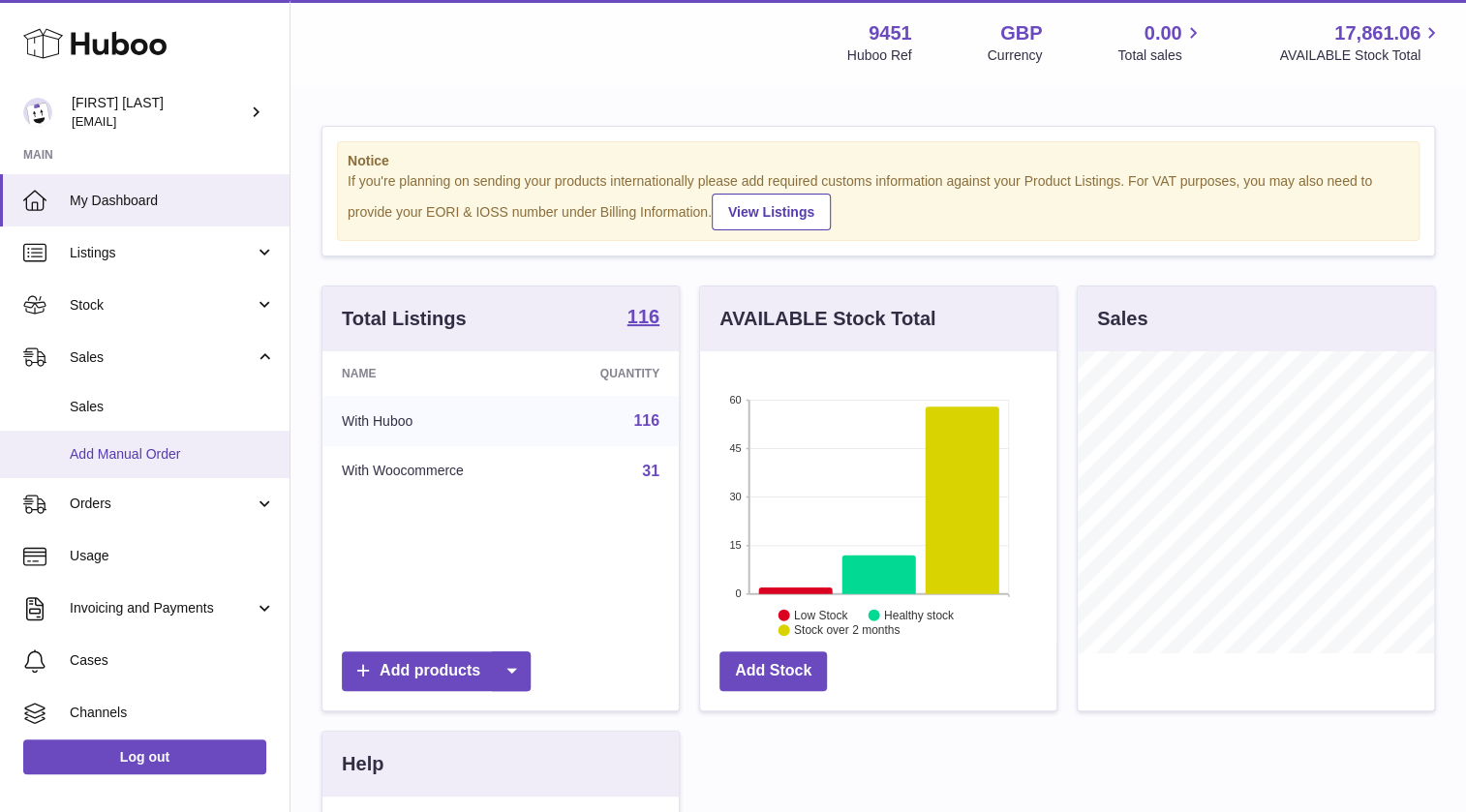 click on "Add Manual Order" at bounding box center (172, 454) 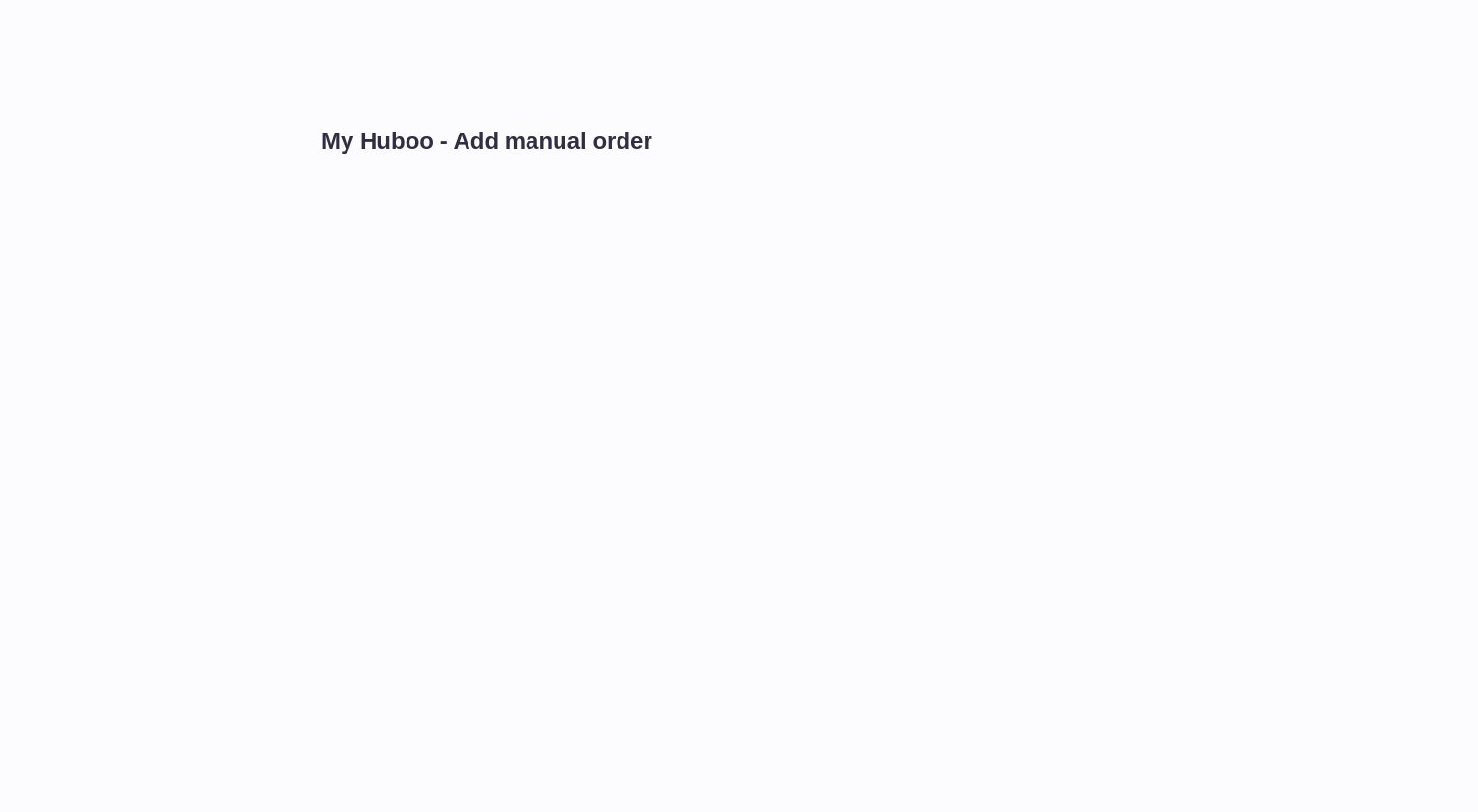 scroll, scrollTop: 0, scrollLeft: 0, axis: both 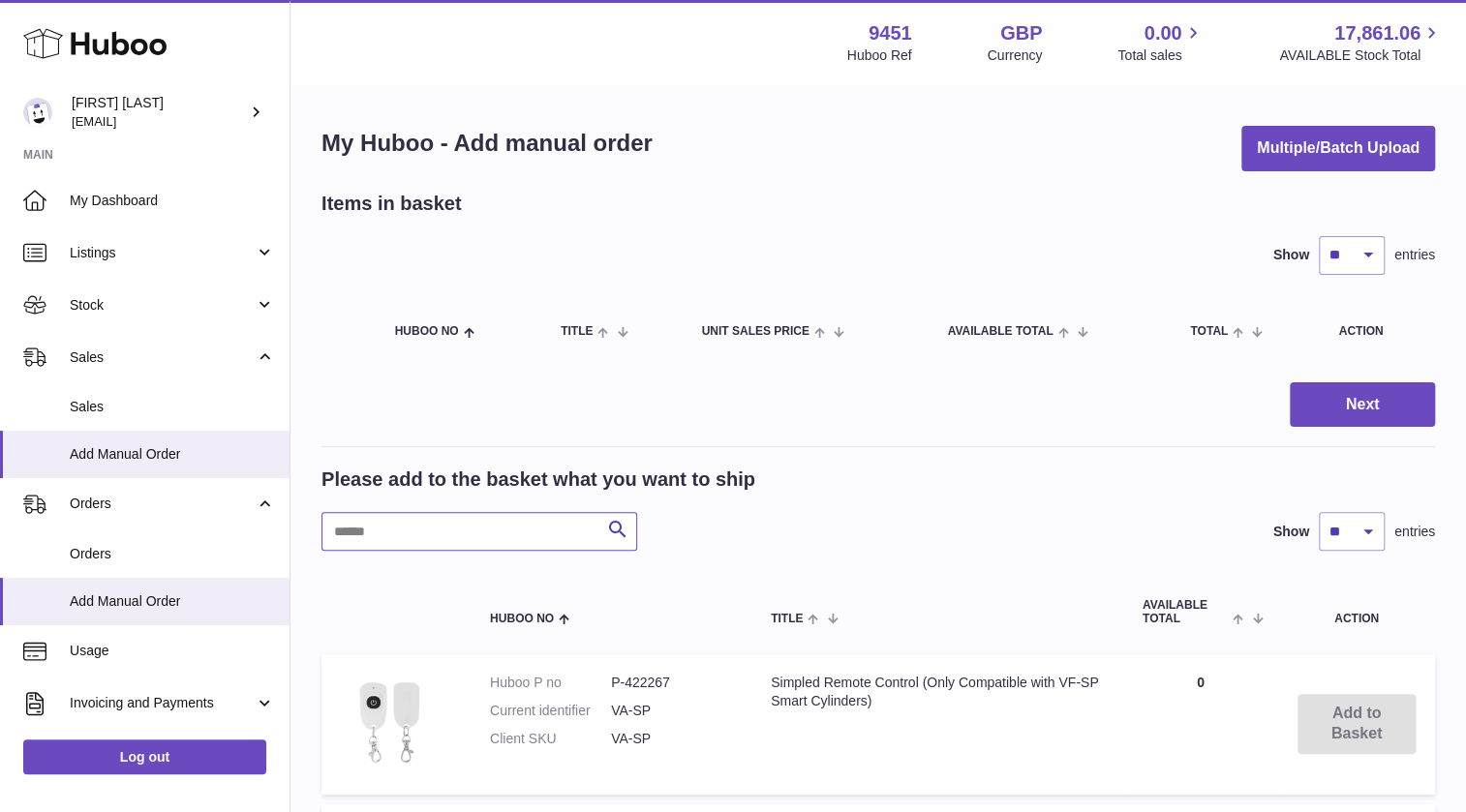 click at bounding box center [479, 531] 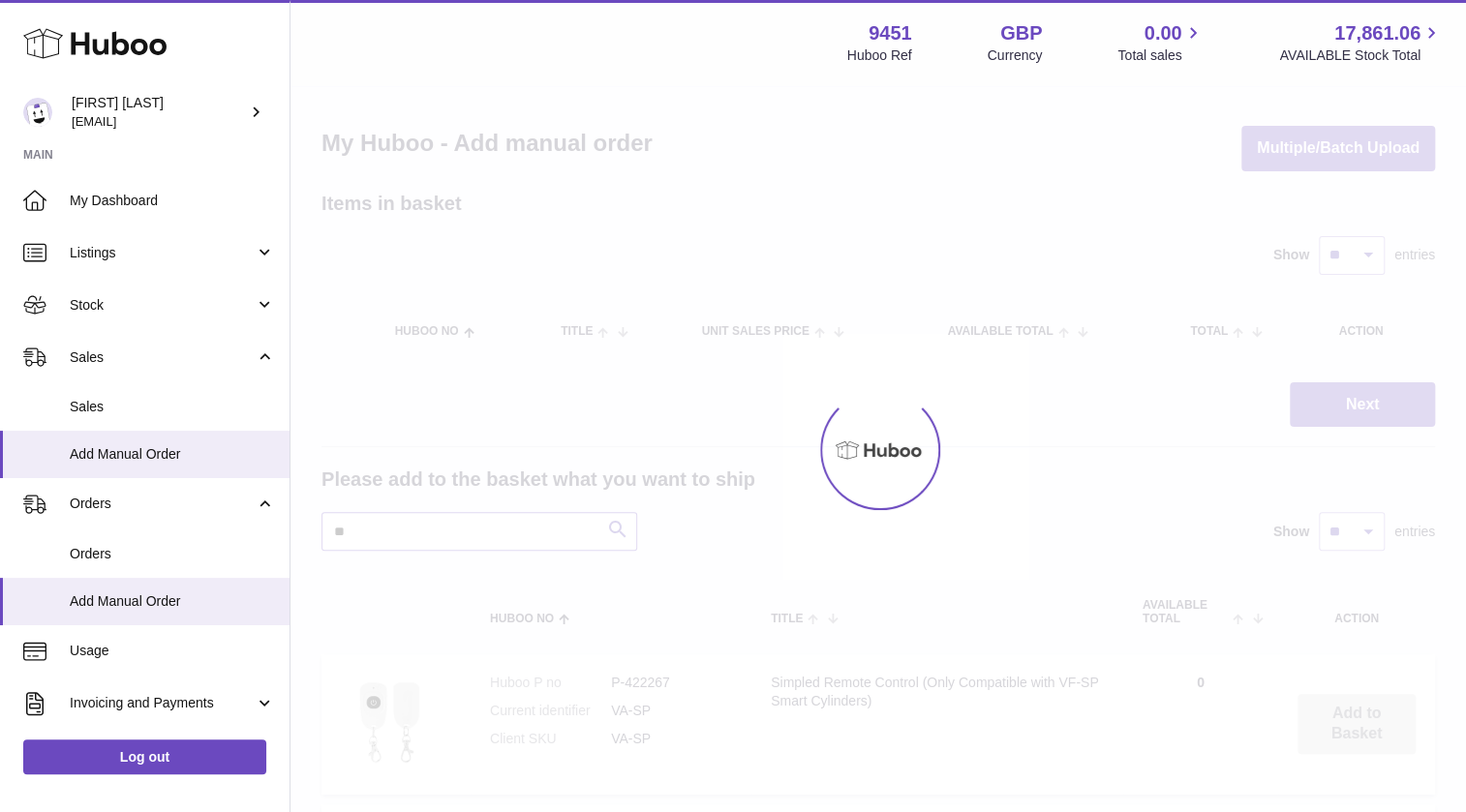 type on "*" 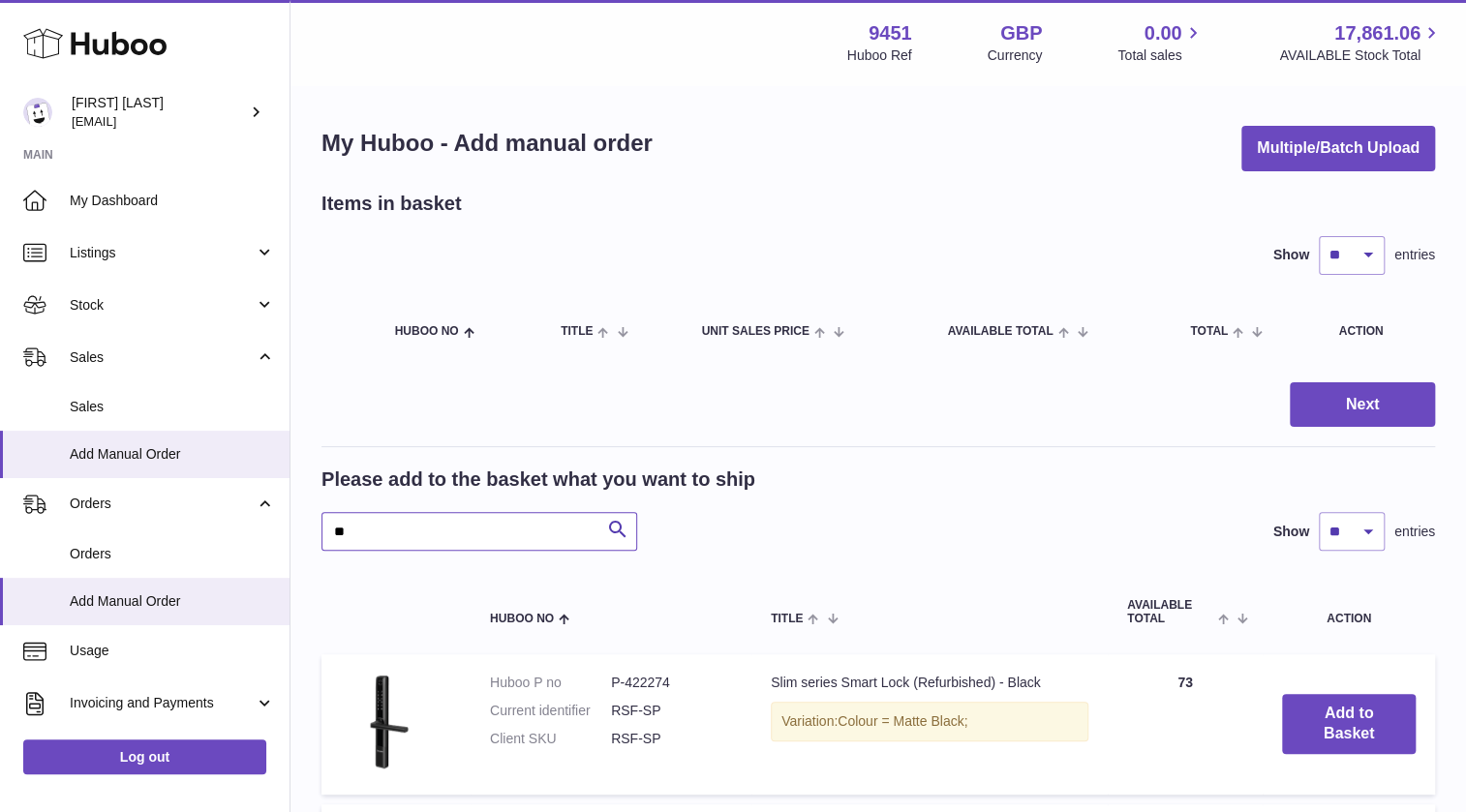 type on "*" 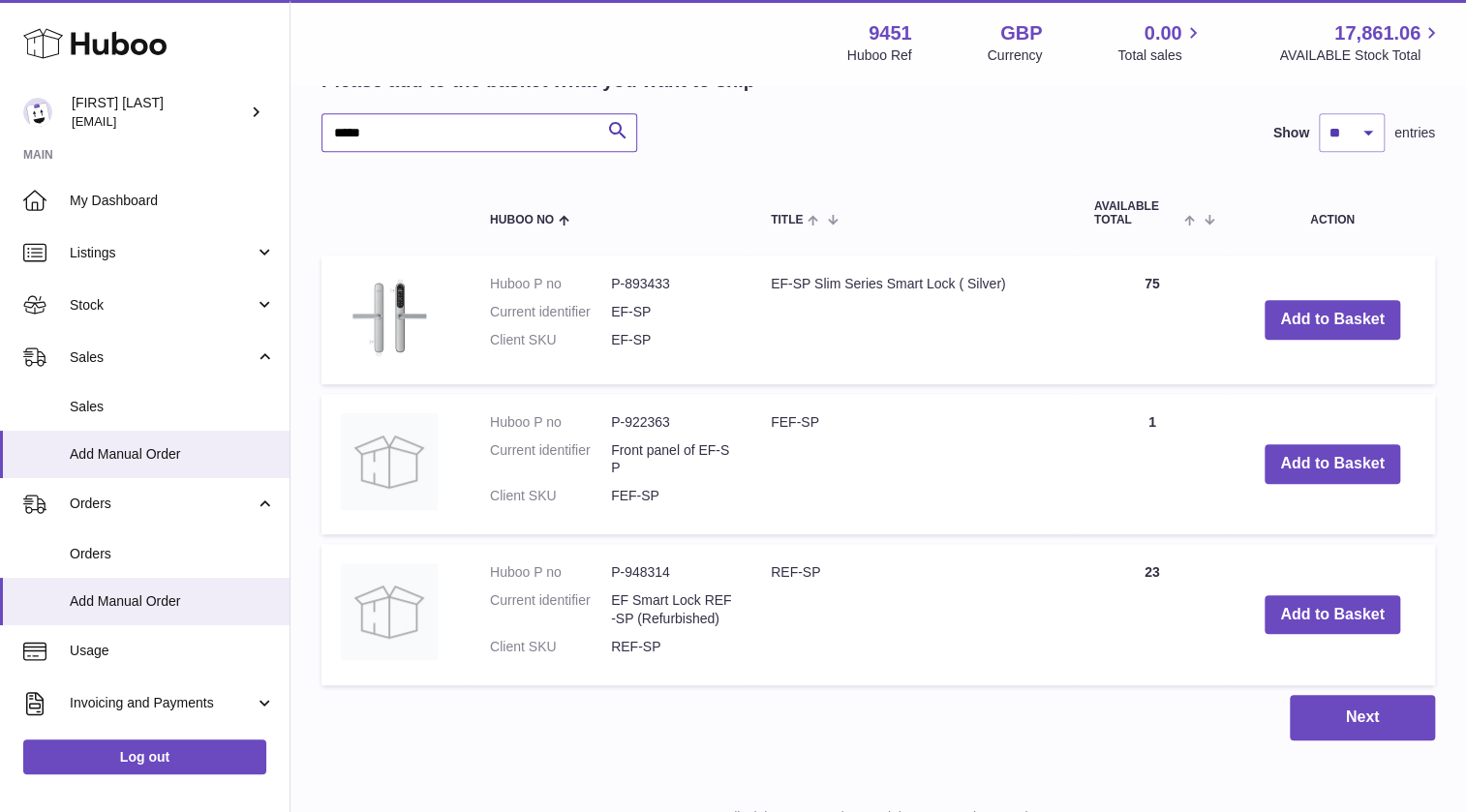 scroll, scrollTop: 439, scrollLeft: 0, axis: vertical 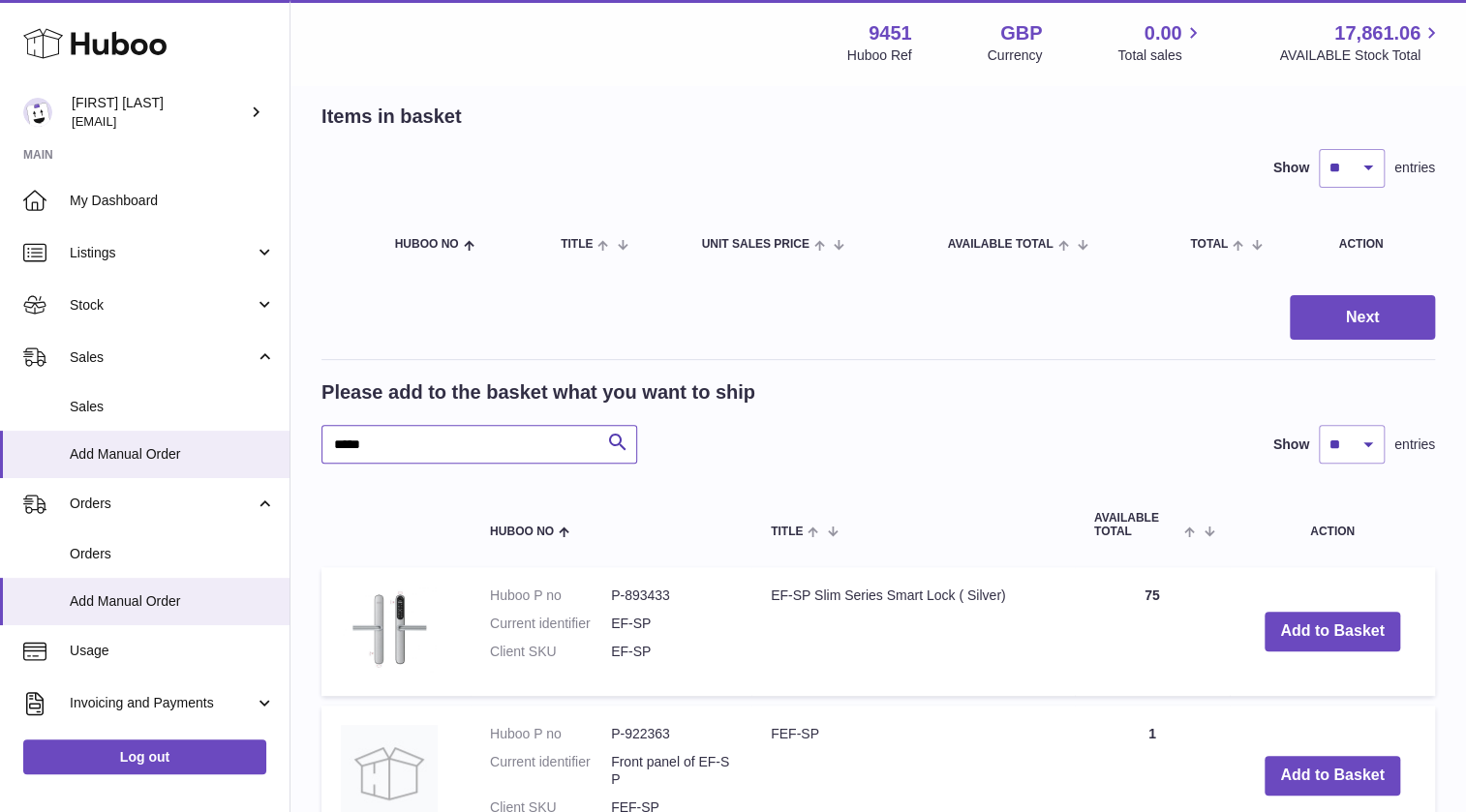 click on "*****" at bounding box center (479, 444) 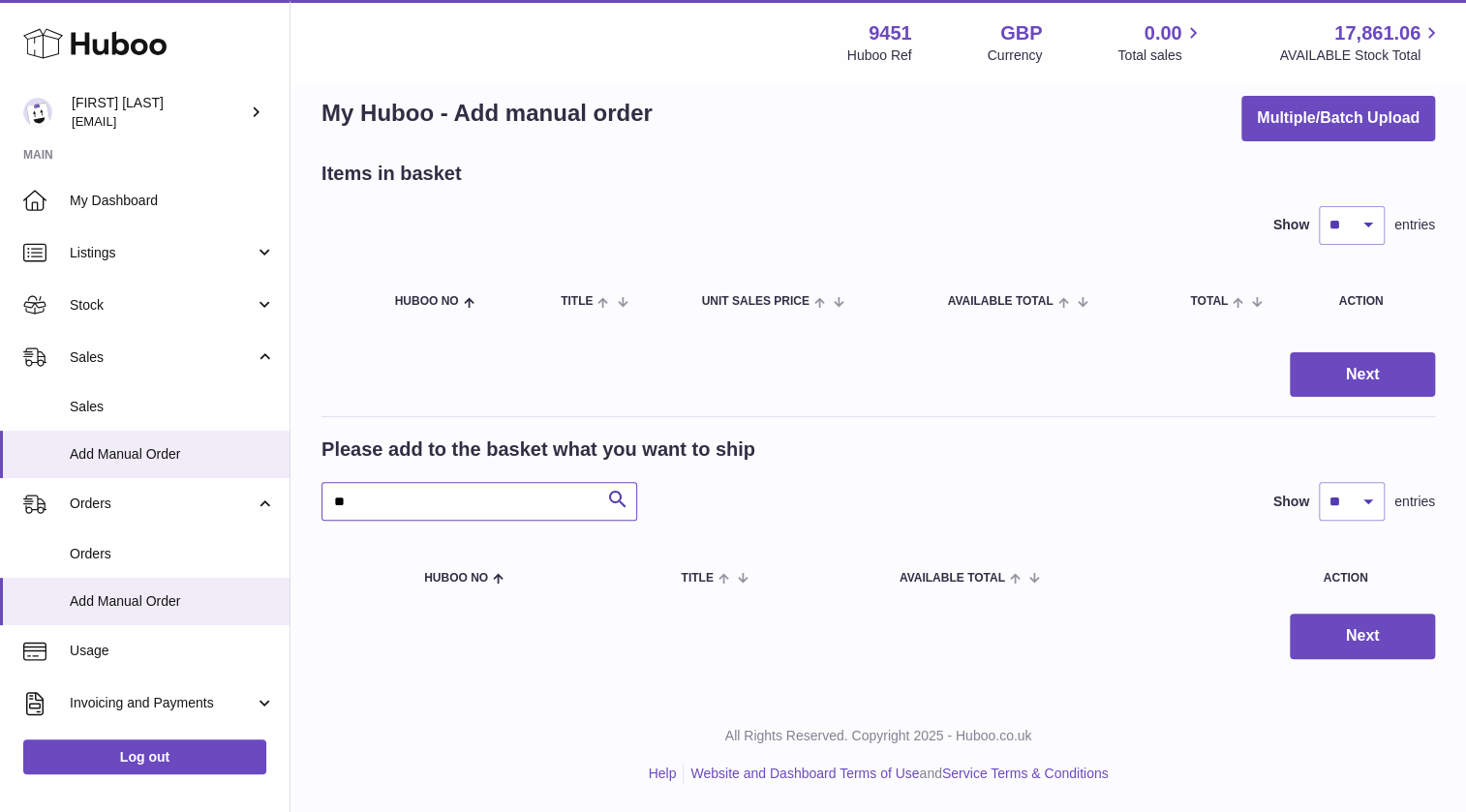 scroll, scrollTop: 29, scrollLeft: 0, axis: vertical 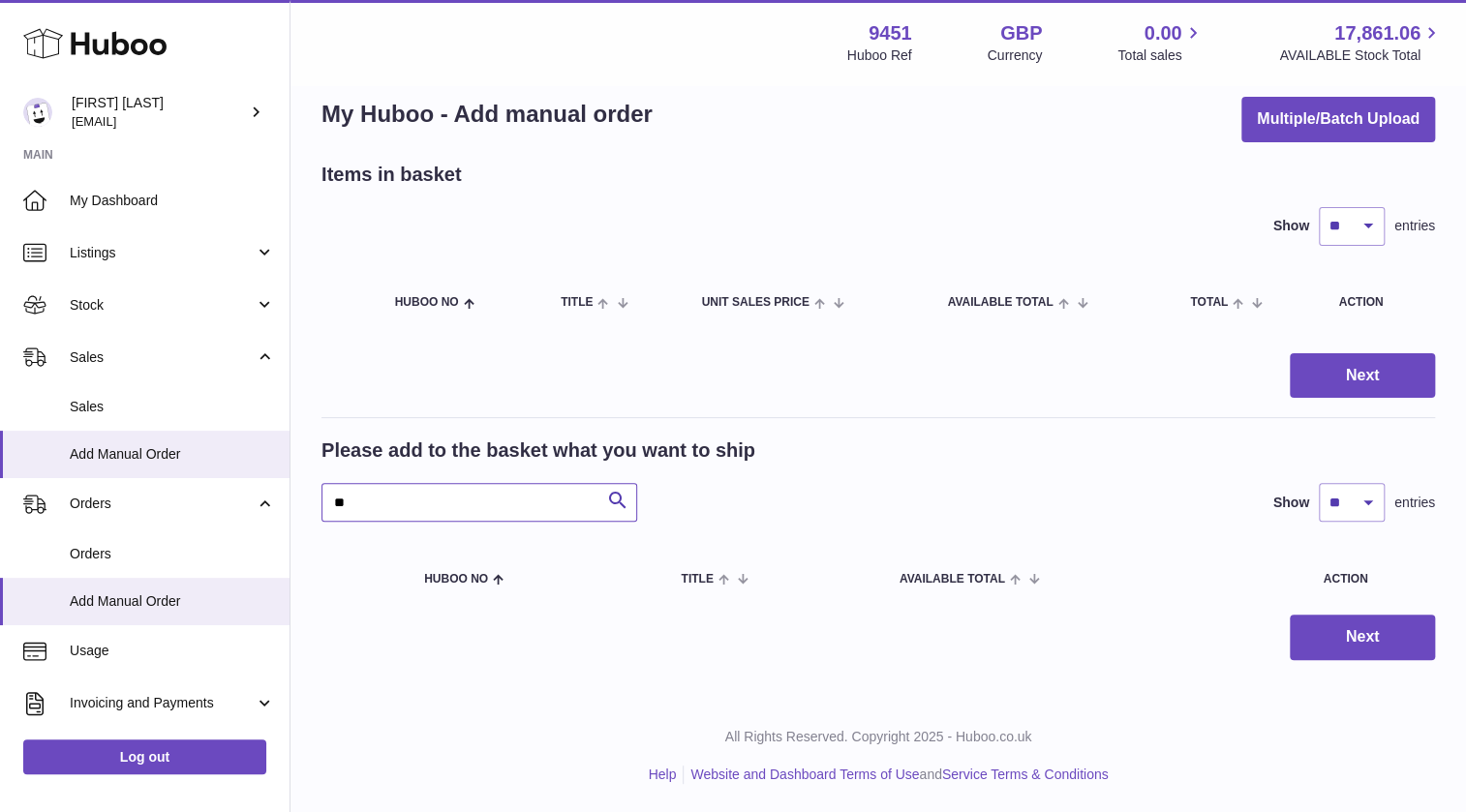 type on "*" 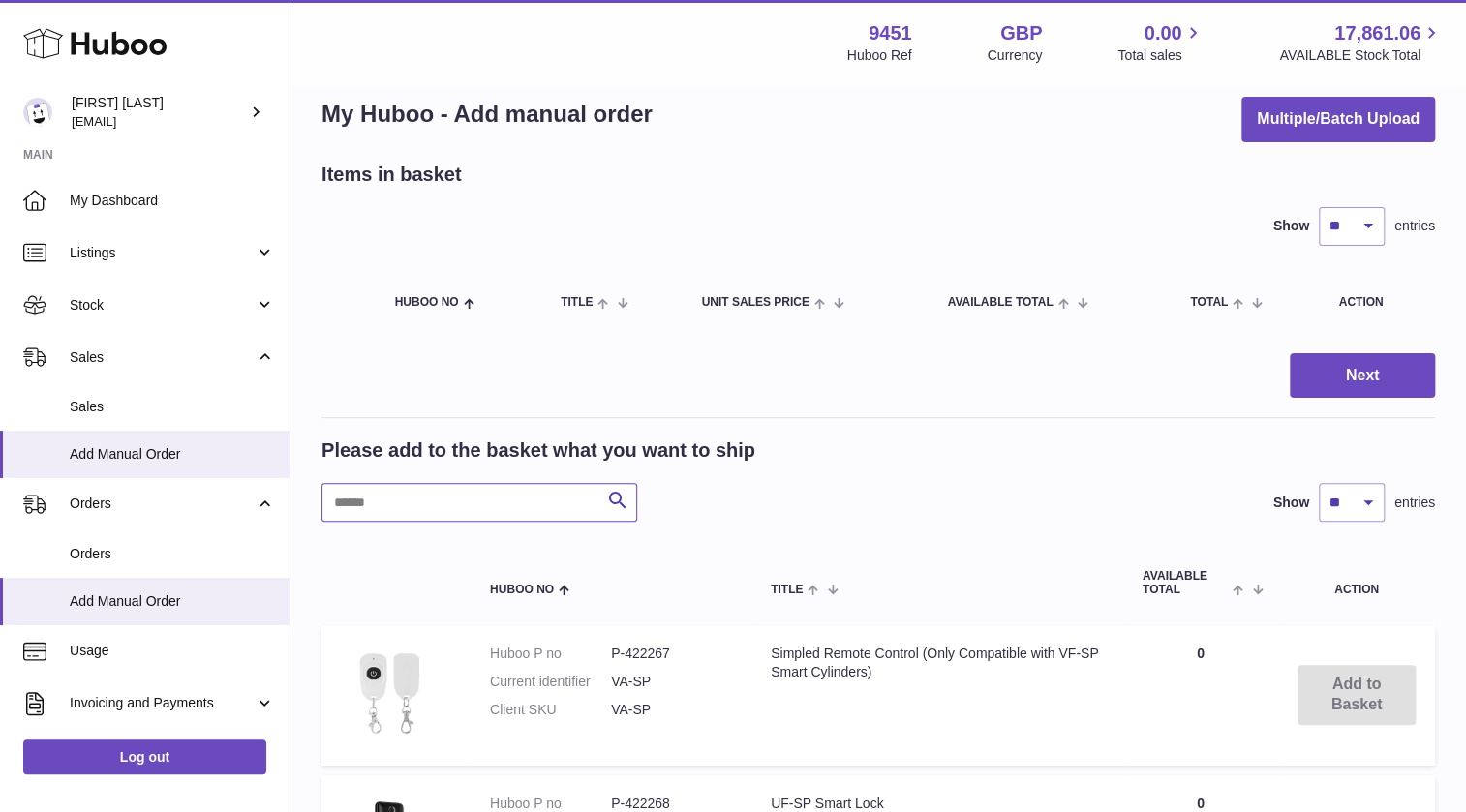 scroll, scrollTop: 87, scrollLeft: 0, axis: vertical 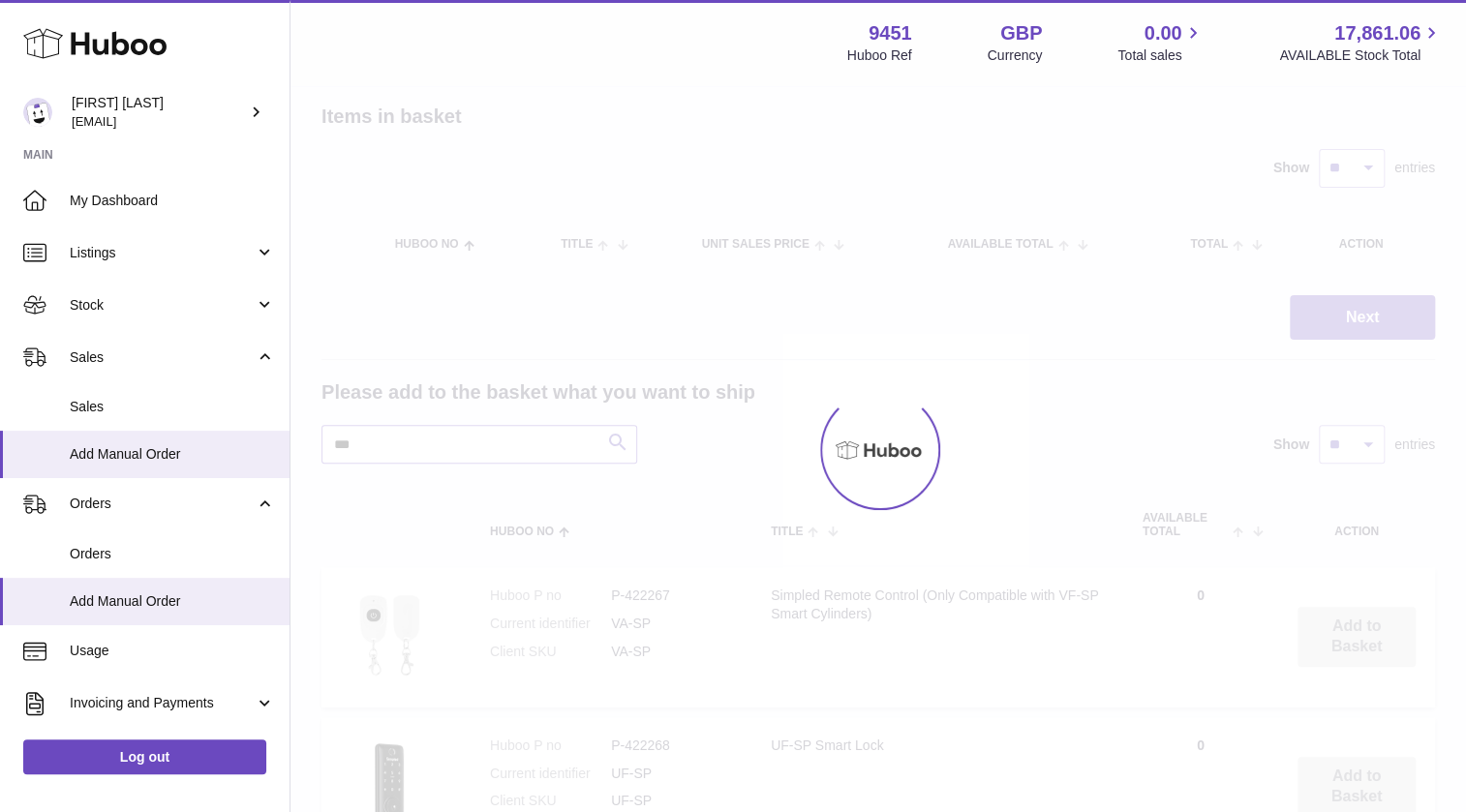 type on "***" 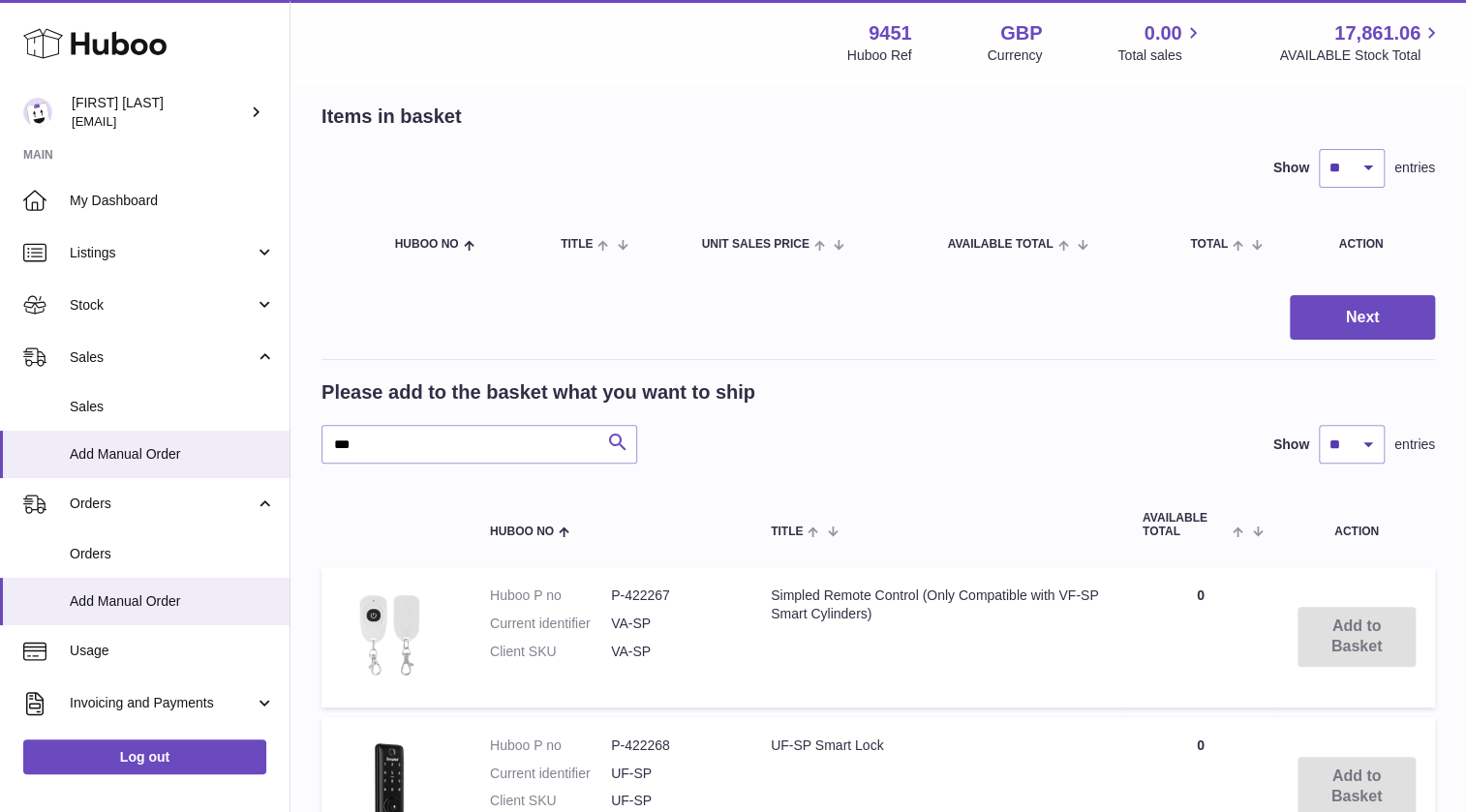click at bounding box center (618, 442) 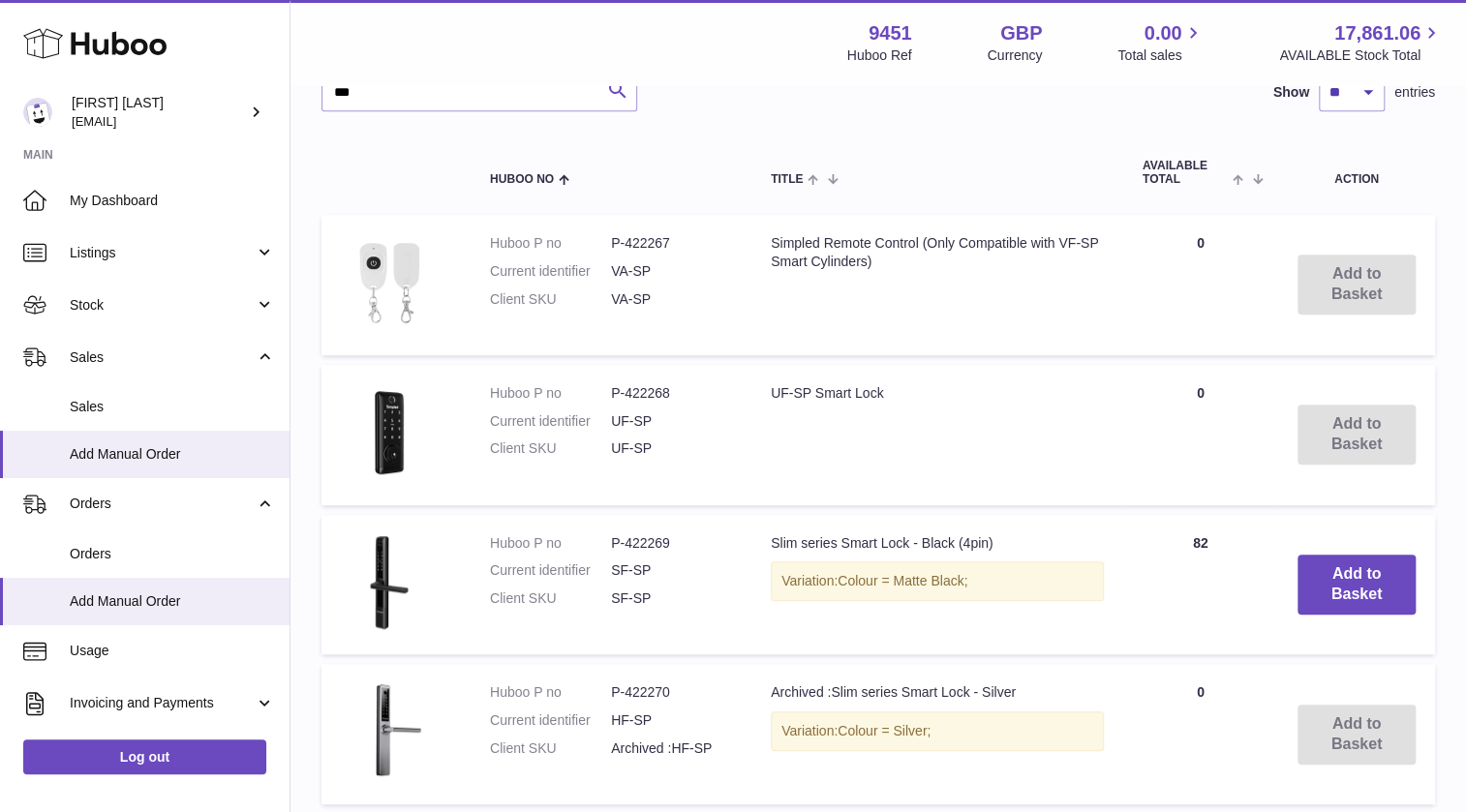 scroll, scrollTop: 0, scrollLeft: 0, axis: both 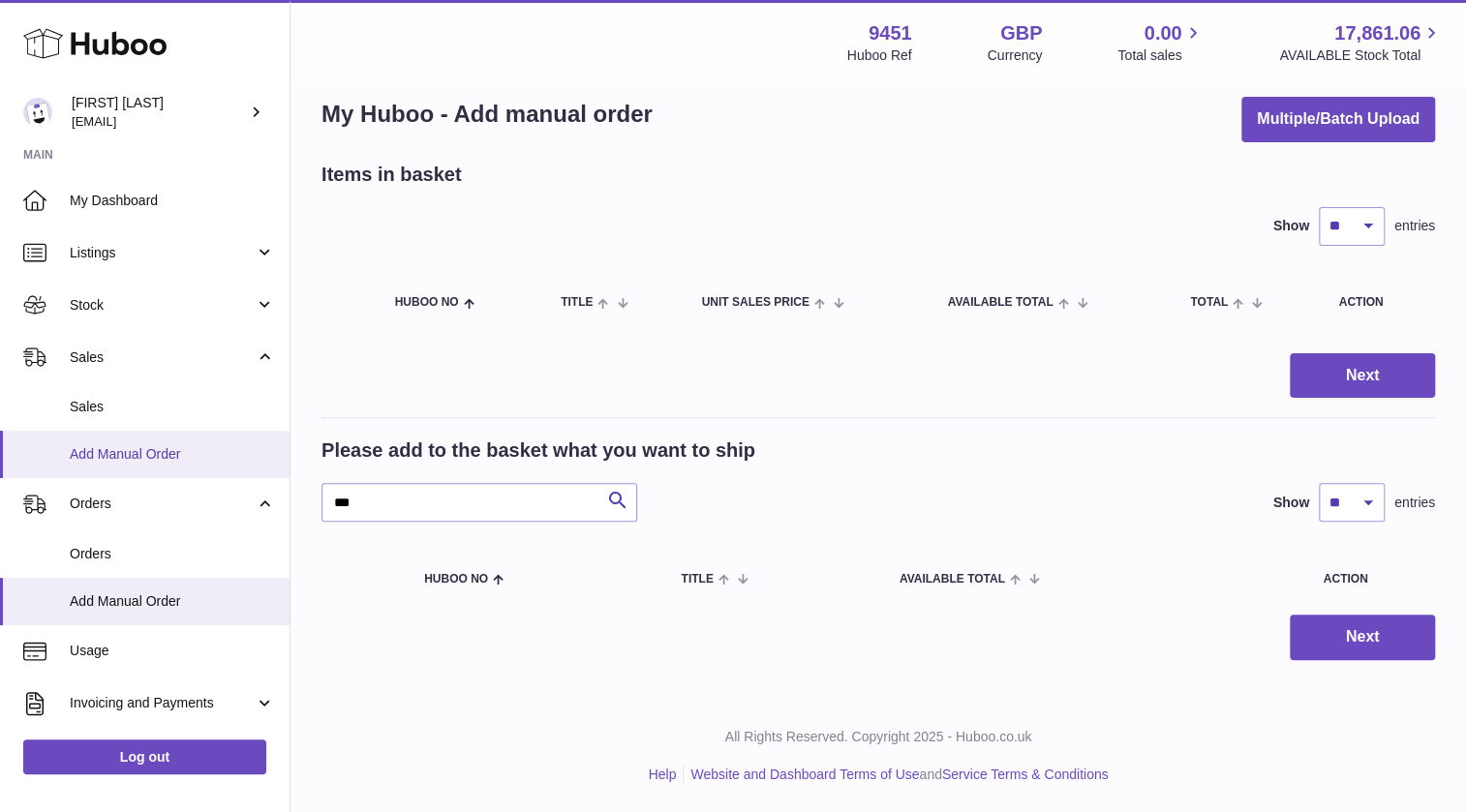 click on "Add Manual Order" at bounding box center (172, 454) 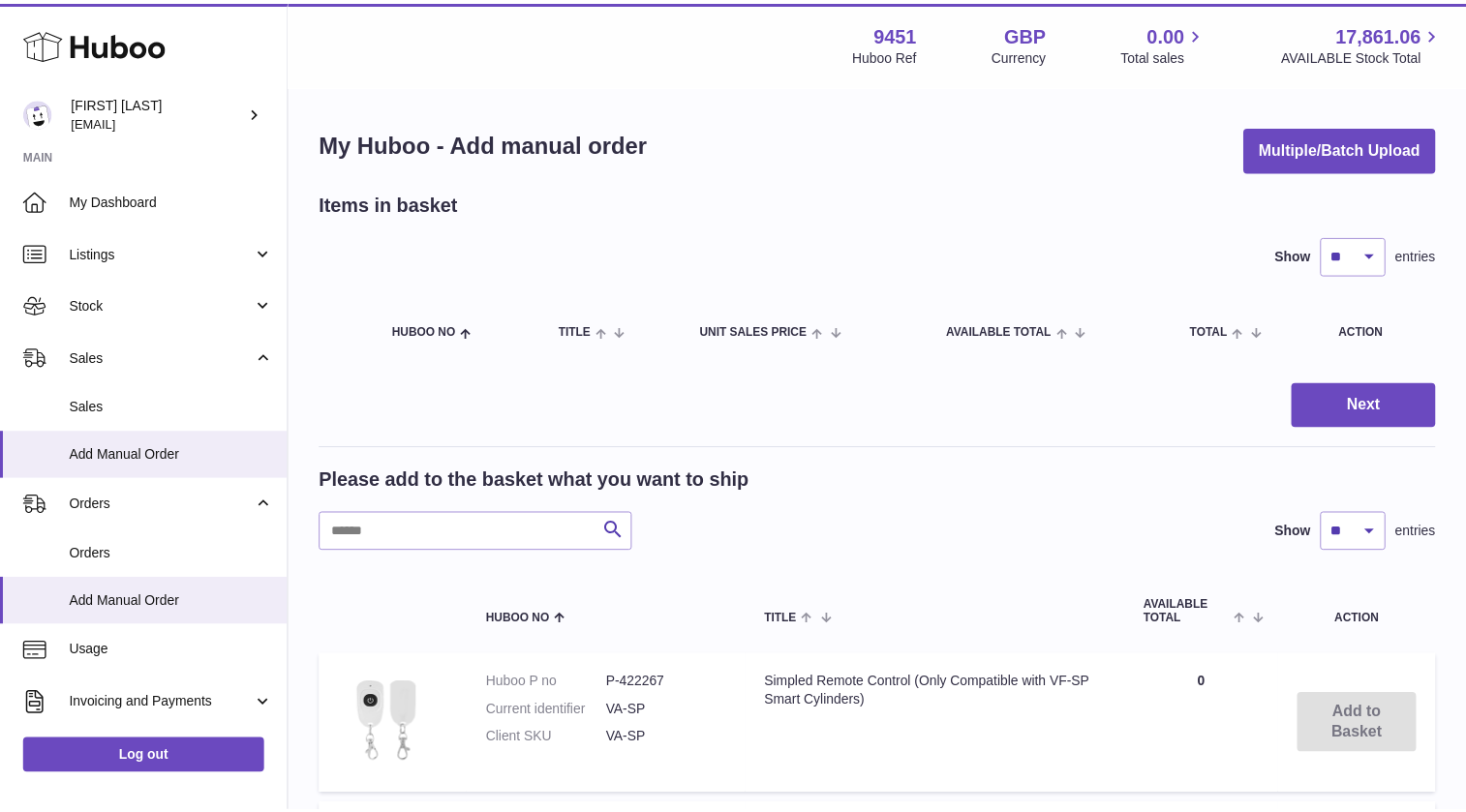 scroll, scrollTop: 0, scrollLeft: 0, axis: both 